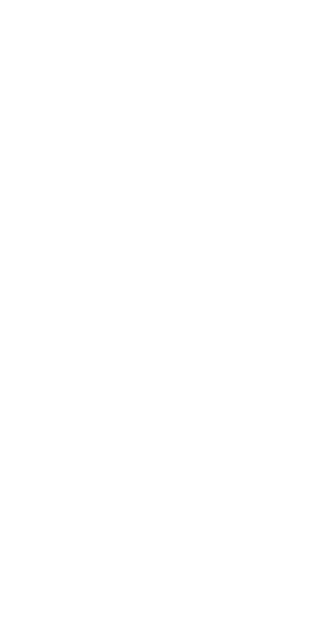 scroll, scrollTop: 0, scrollLeft: 0, axis: both 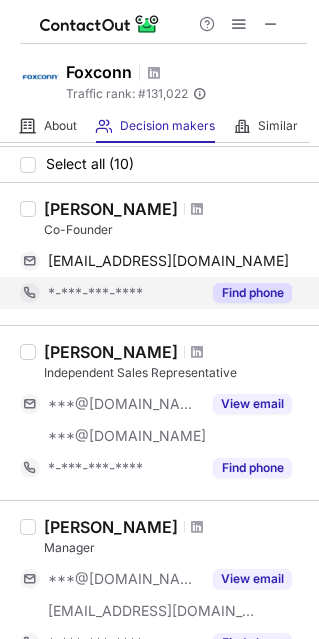 click on "Find phone" at bounding box center [252, 293] 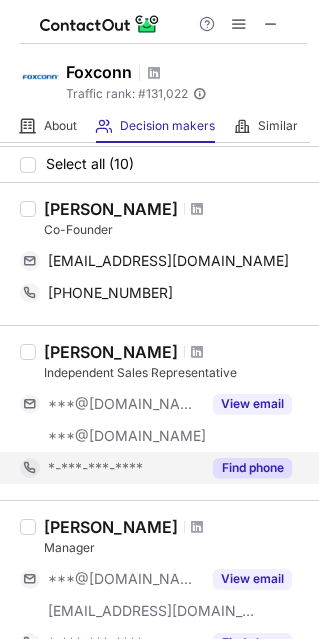 click on "Find phone" at bounding box center (252, 468) 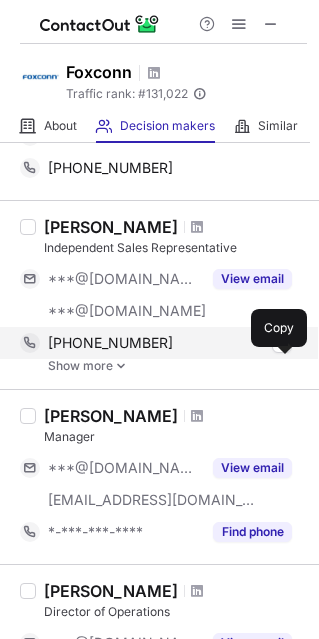 scroll, scrollTop: 174, scrollLeft: 0, axis: vertical 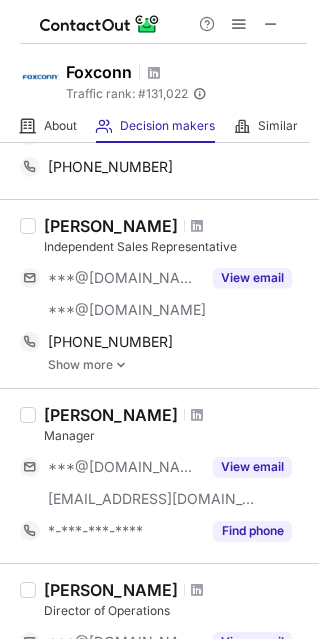 click on "[PERSON_NAME]" at bounding box center (111, 226) 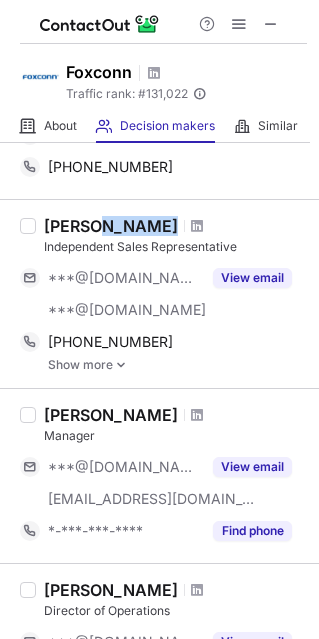 click on "[PERSON_NAME]" at bounding box center [111, 226] 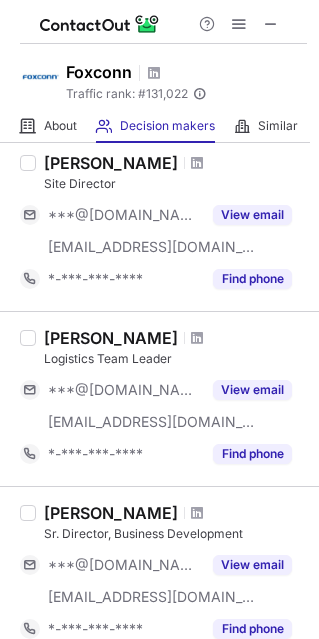 scroll, scrollTop: 777, scrollLeft: 0, axis: vertical 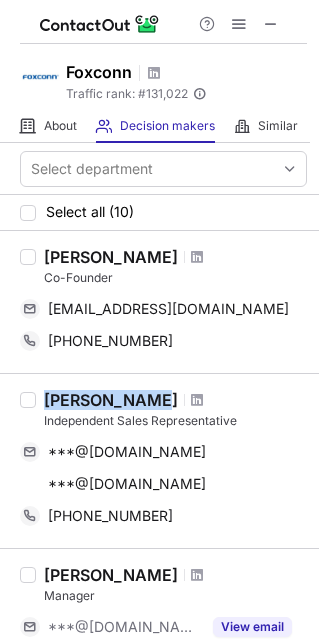 drag, startPoint x: 43, startPoint y: 398, endPoint x: 127, endPoint y: 399, distance: 84.00595 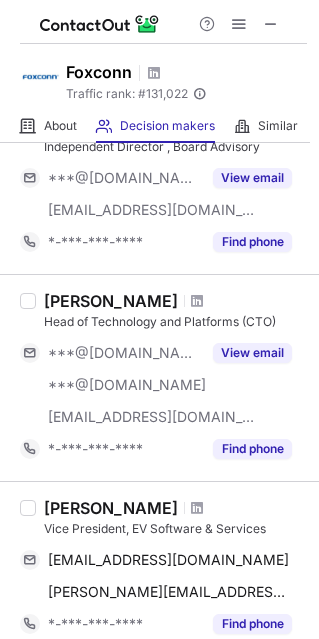scroll, scrollTop: 1489, scrollLeft: 0, axis: vertical 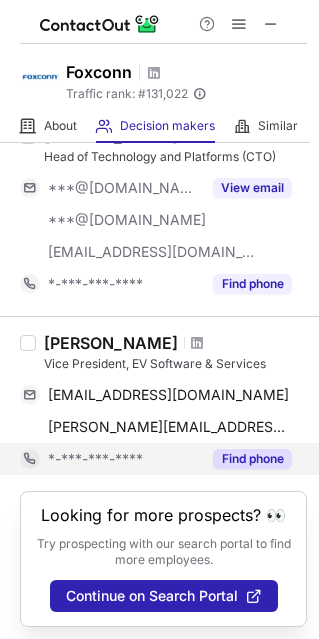 click on "Find phone" at bounding box center [252, 459] 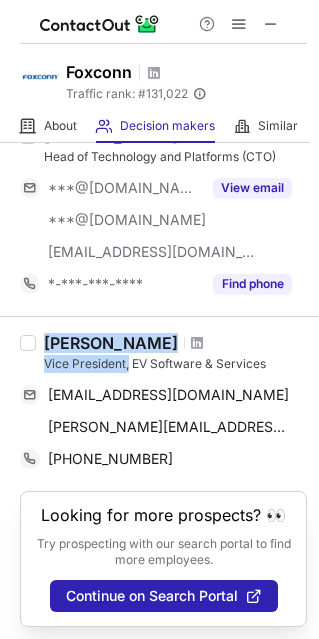 drag, startPoint x: 44, startPoint y: 340, endPoint x: 130, endPoint y: 359, distance: 88.07383 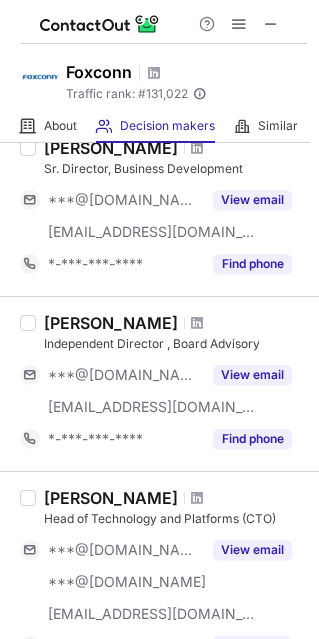 scroll, scrollTop: 1125, scrollLeft: 0, axis: vertical 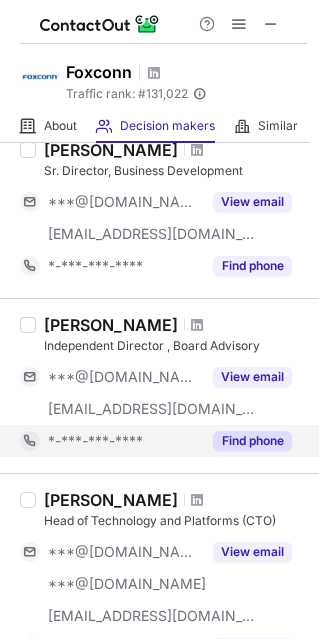 click on "Find phone" at bounding box center [252, 441] 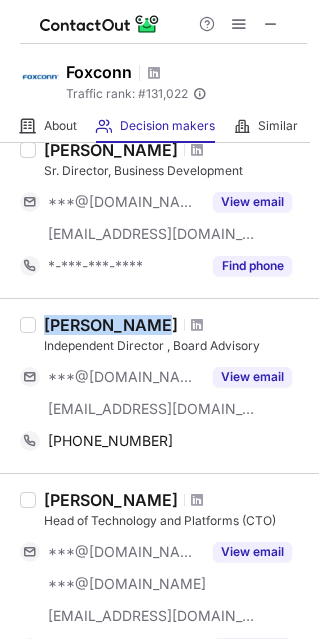 drag, startPoint x: 44, startPoint y: 320, endPoint x: 132, endPoint y: 321, distance: 88.005684 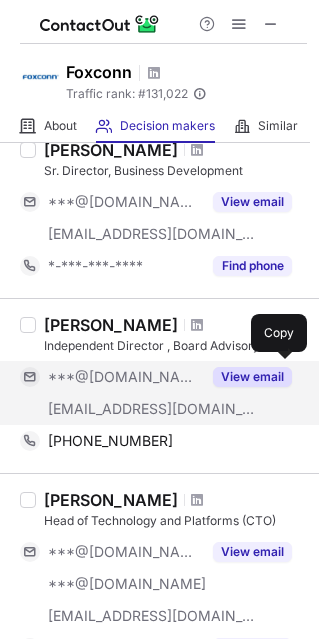 click on "***@[DOMAIN_NAME]" at bounding box center [124, 377] 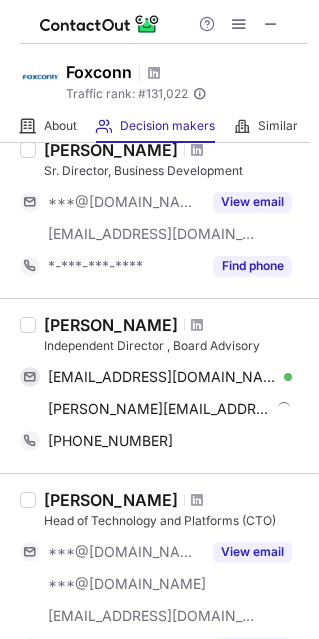 click on "[PERSON_NAME]" at bounding box center (111, 325) 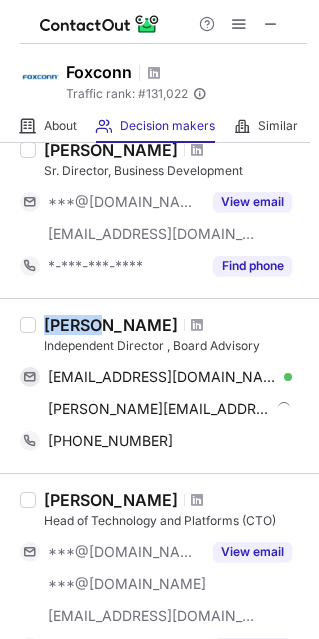 click on "[PERSON_NAME]" at bounding box center (111, 325) 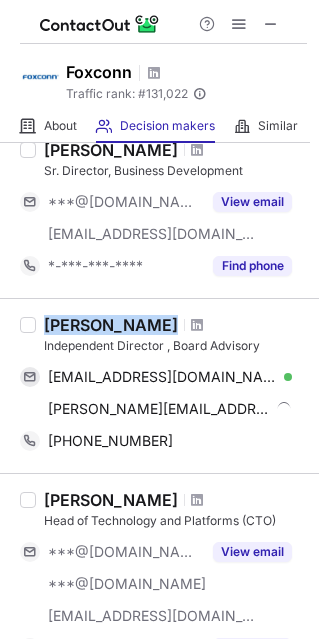 click on "[PERSON_NAME]" at bounding box center (111, 325) 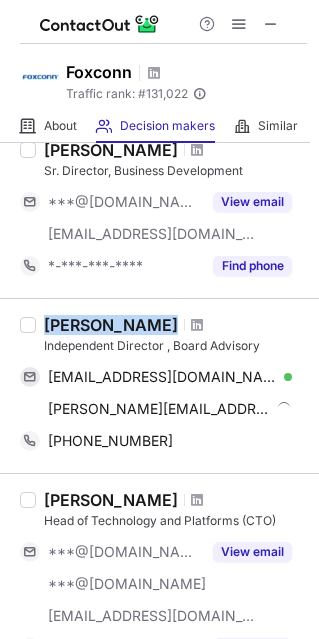 copy on "[PERSON_NAME]" 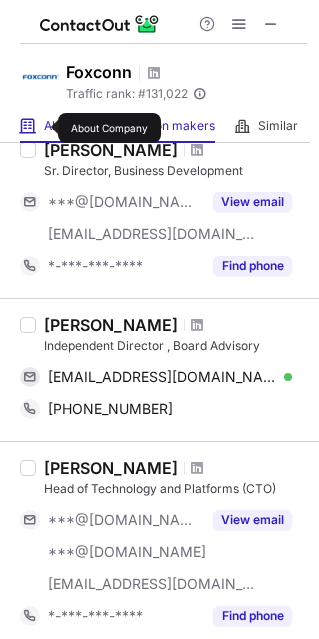 click on "About" at bounding box center (60, 126) 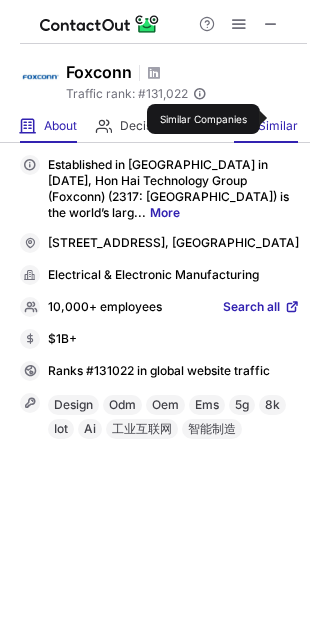 click on "Similar" at bounding box center (278, 126) 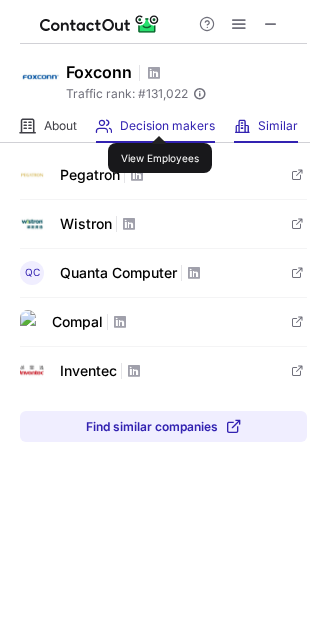 click on "Decision makers" at bounding box center (167, 126) 